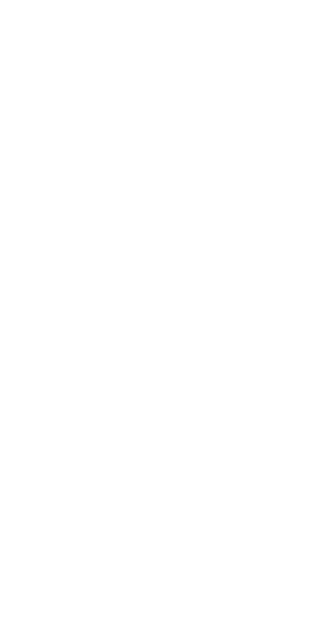 scroll, scrollTop: 0, scrollLeft: 0, axis: both 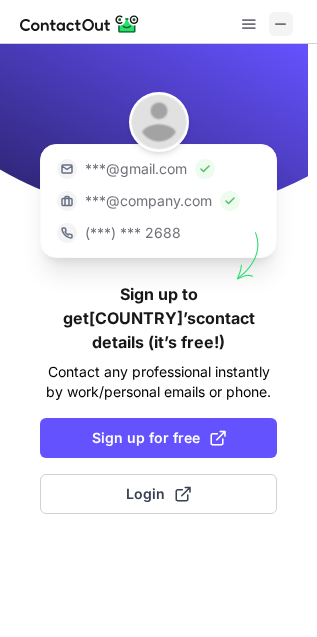 click at bounding box center (281, 24) 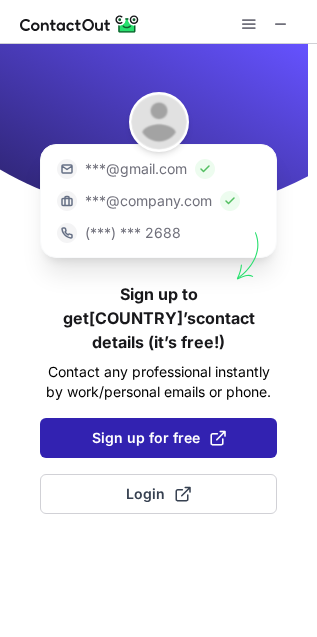 click on "Sign up for free" at bounding box center [159, 438] 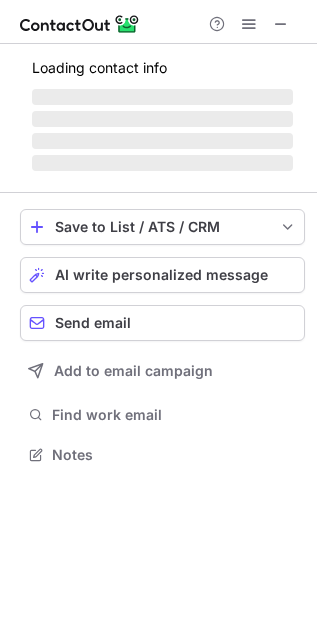 scroll, scrollTop: 11, scrollLeft: 10, axis: both 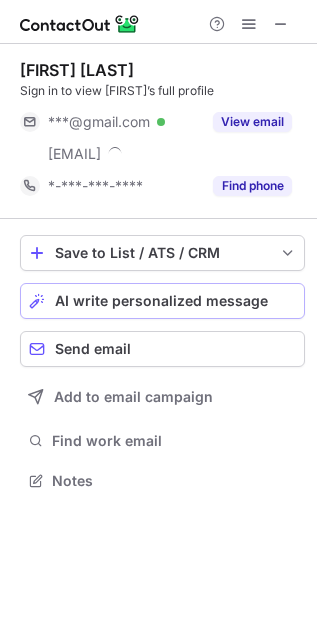 click on "AI write personalized message" at bounding box center [162, 301] 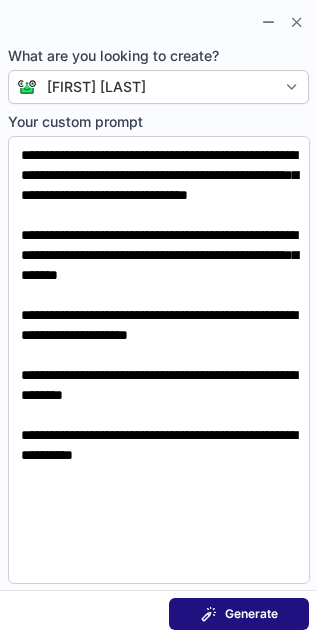 scroll, scrollTop: 435, scrollLeft: 317, axis: both 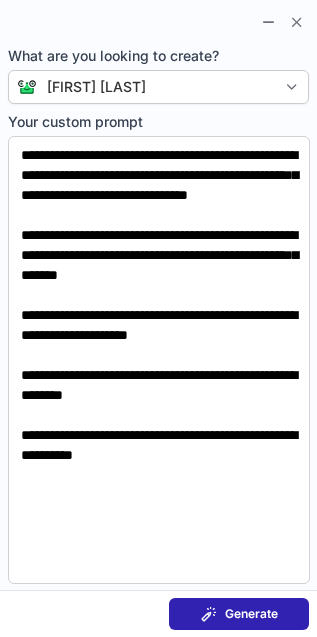 click on "Generate" at bounding box center (251, 614) 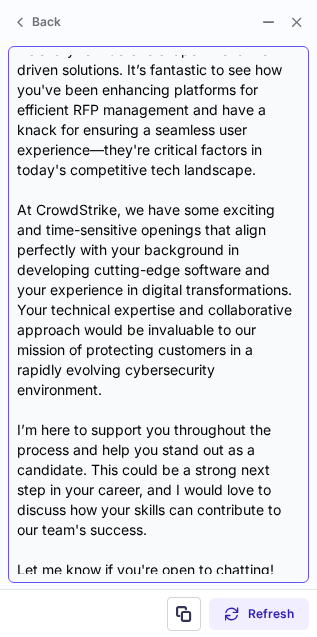 scroll, scrollTop: 320, scrollLeft: 0, axis: vertical 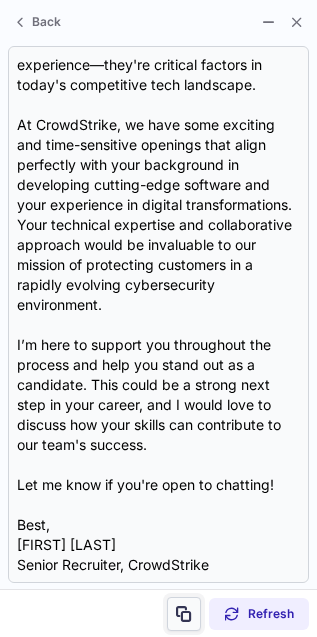 click at bounding box center [184, 614] 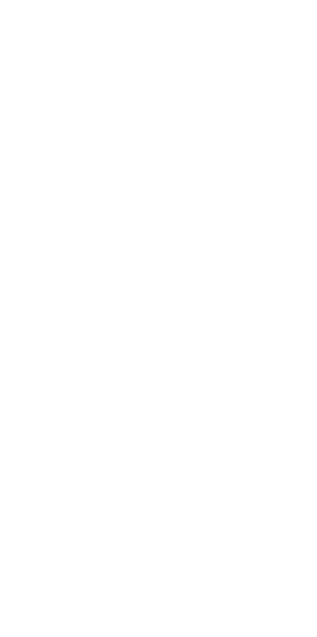 scroll, scrollTop: 0, scrollLeft: 0, axis: both 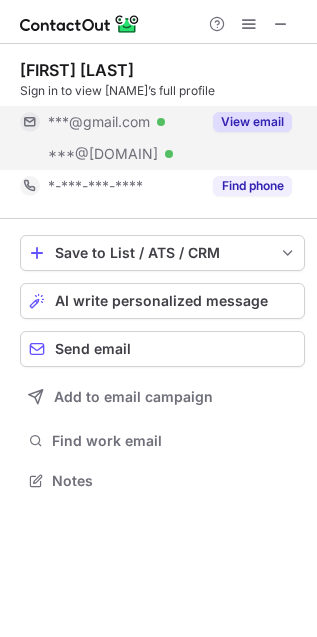 click on "View email" at bounding box center (252, 122) 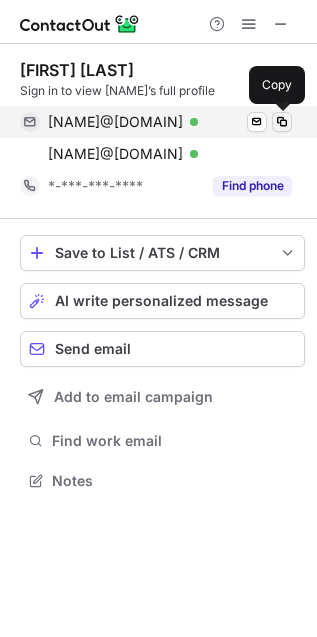 click at bounding box center (282, 122) 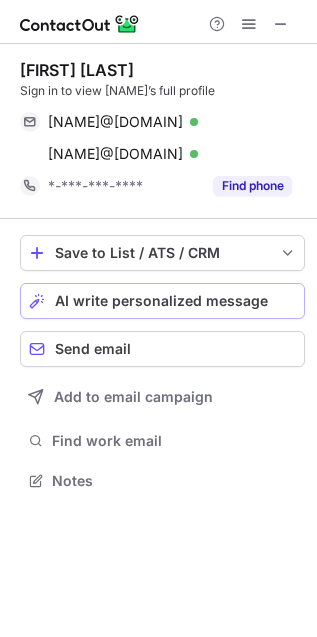 click on "AI write personalized message" at bounding box center [161, 301] 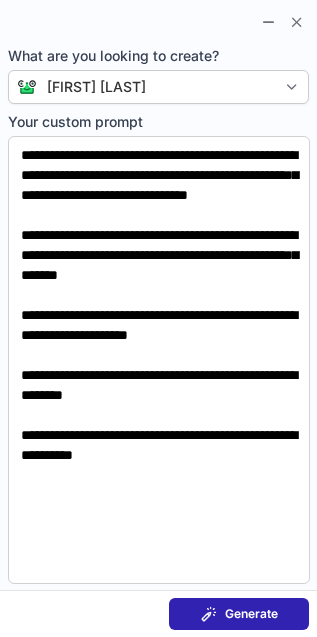 click on "Generate" at bounding box center (251, 614) 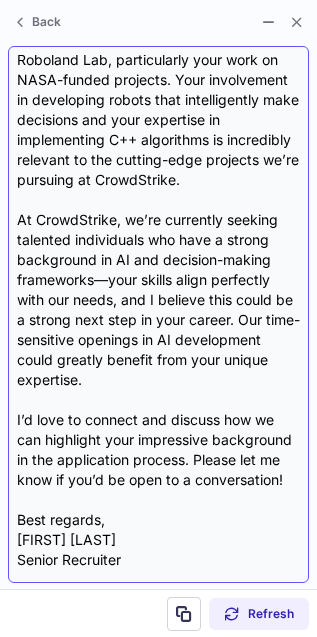 scroll, scrollTop: 220, scrollLeft: 0, axis: vertical 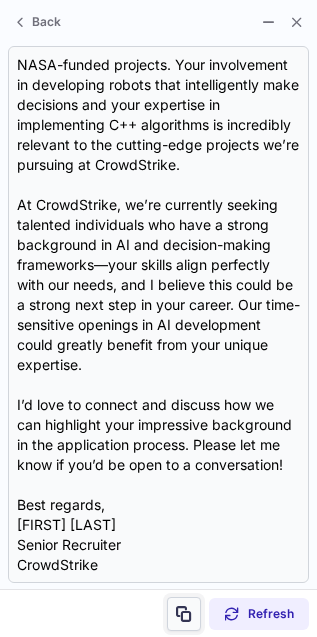 click at bounding box center (184, 614) 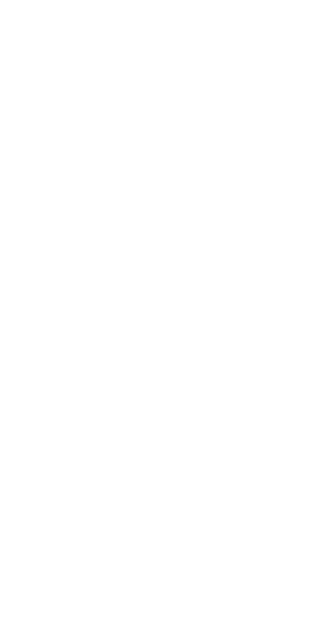 scroll, scrollTop: 0, scrollLeft: 0, axis: both 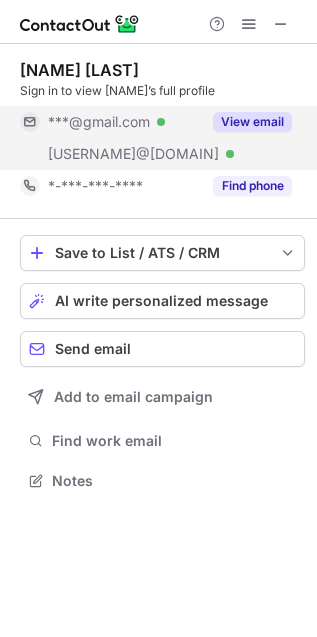 click on "View email" at bounding box center (252, 122) 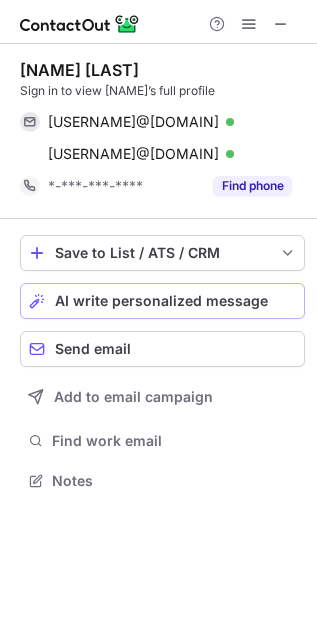 click on "AI write personalized message" at bounding box center (162, 301) 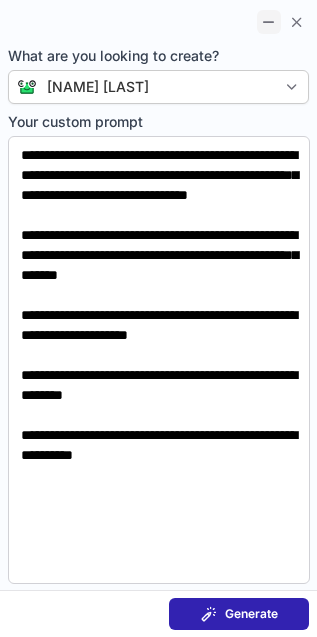 click at bounding box center [269, 22] 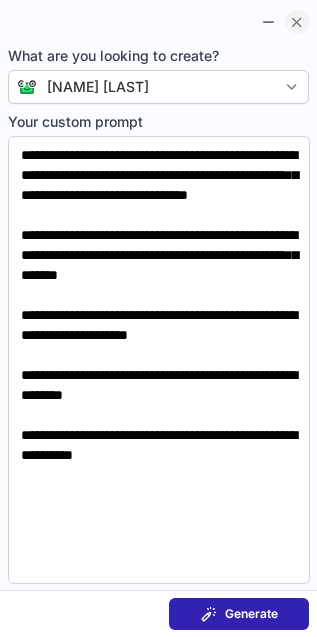 click at bounding box center (297, 22) 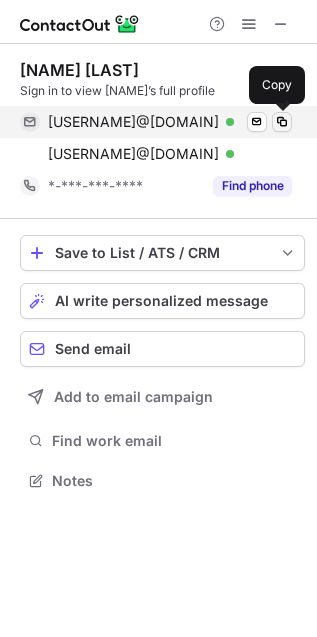 click at bounding box center (282, 122) 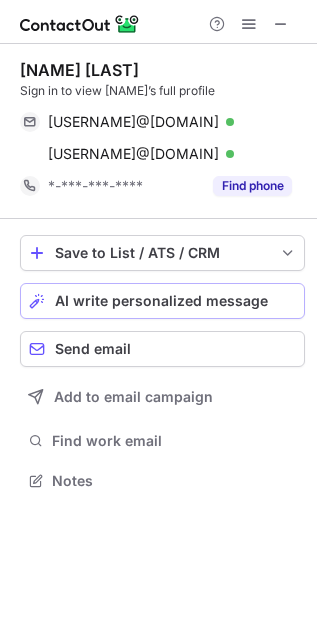 click on "AI write personalized message" at bounding box center (161, 301) 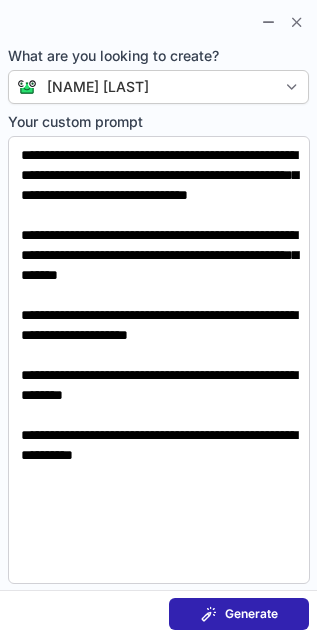 click on "Generate" at bounding box center [239, 614] 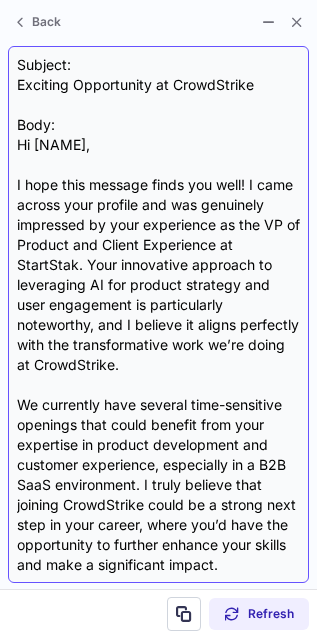 scroll, scrollTop: 200, scrollLeft: 0, axis: vertical 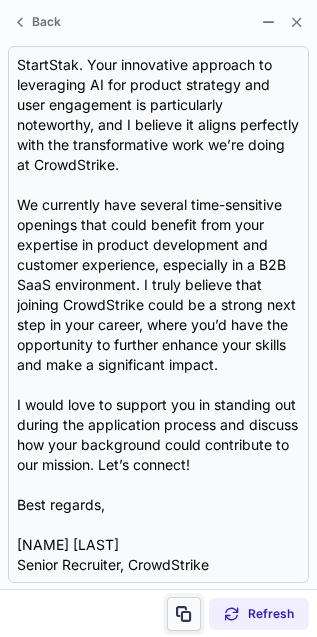 click at bounding box center (184, 614) 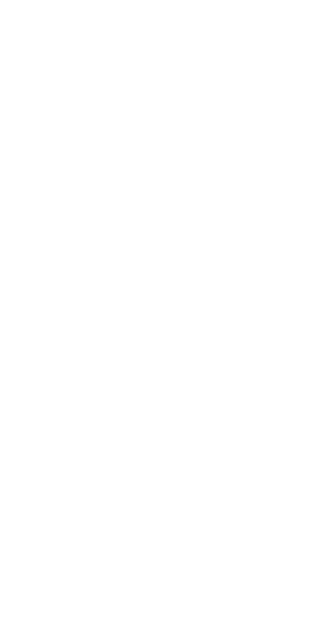 scroll, scrollTop: 0, scrollLeft: 0, axis: both 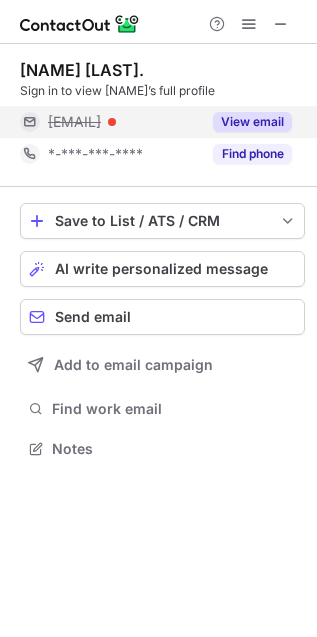 click on "View email" at bounding box center [252, 122] 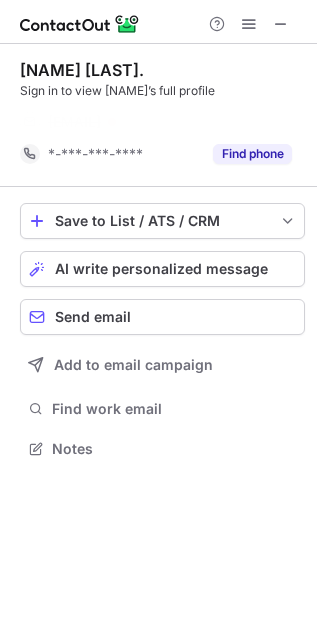 scroll, scrollTop: 402, scrollLeft: 317, axis: both 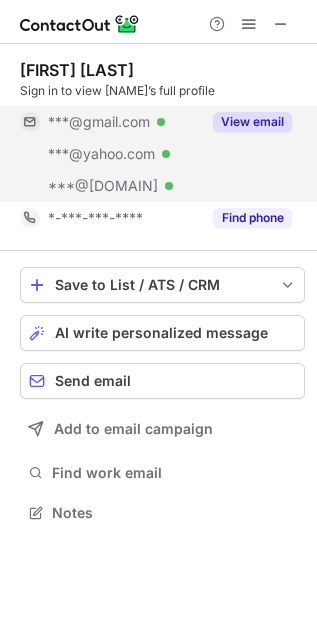 click on "View email" at bounding box center (252, 122) 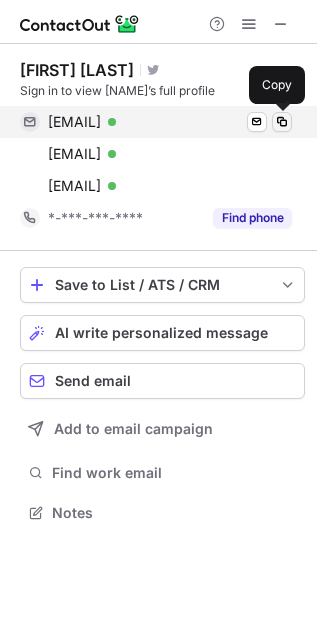 click at bounding box center (282, 122) 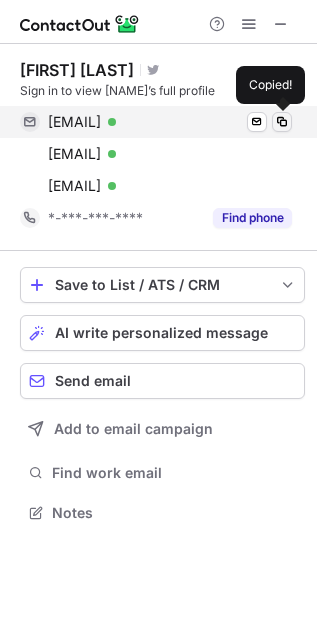 click at bounding box center [282, 122] 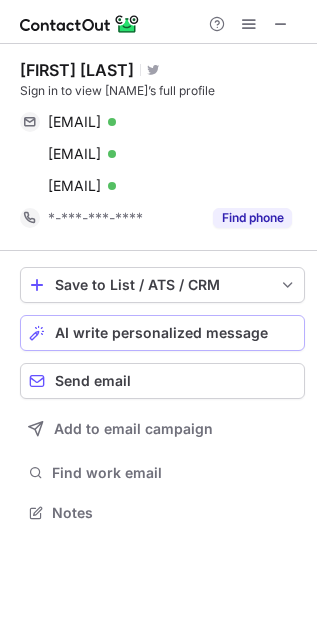 click on "AI write personalized message" at bounding box center (161, 333) 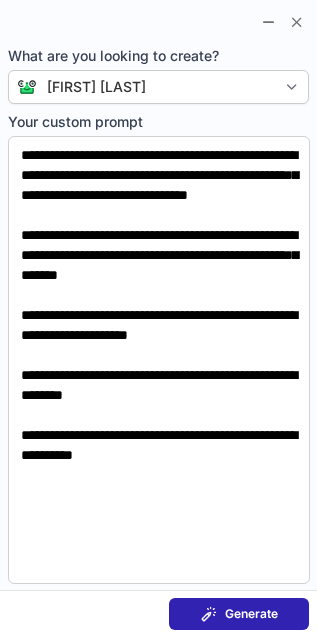 click on "Generate" at bounding box center (239, 614) 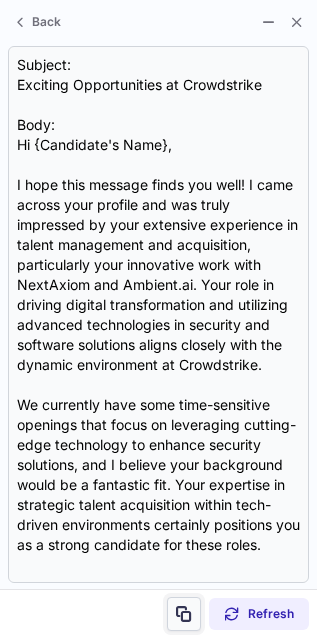 click at bounding box center [184, 614] 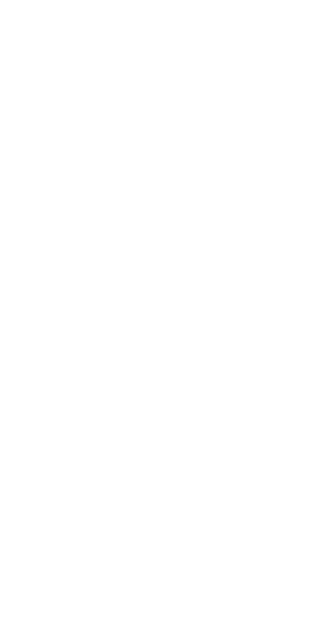 scroll, scrollTop: 0, scrollLeft: 0, axis: both 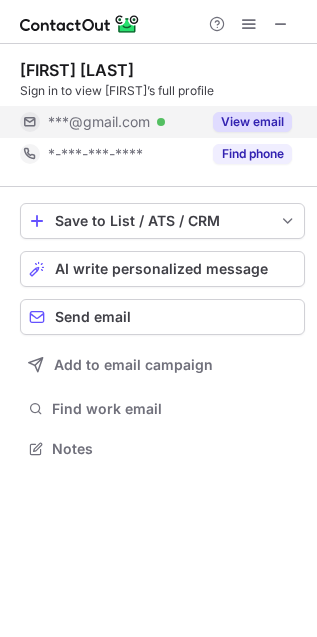 click on "View email" at bounding box center [246, 122] 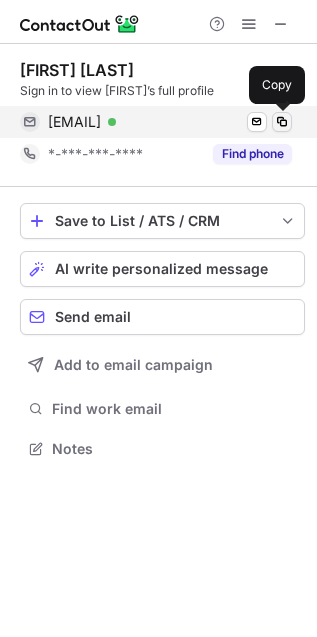 click at bounding box center [282, 122] 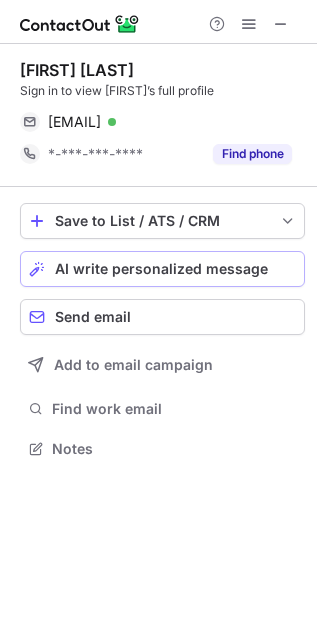 click on "AI write personalized message" at bounding box center [161, 269] 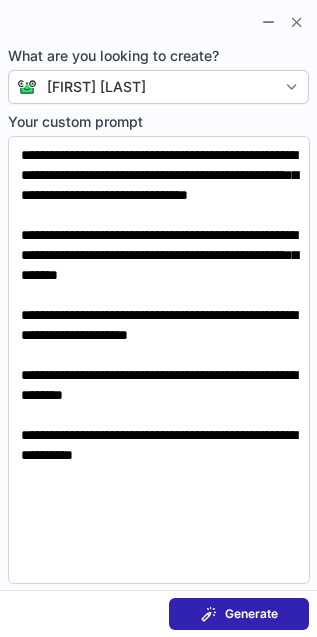 click at bounding box center (209, 614) 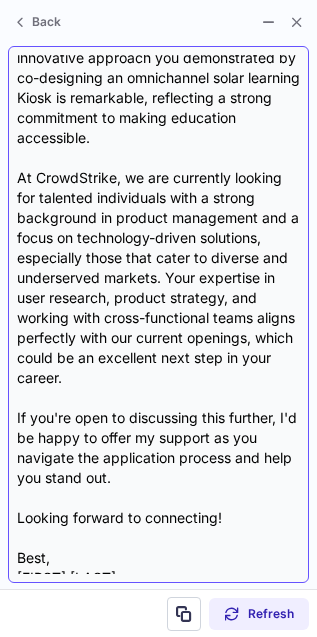 scroll, scrollTop: 340, scrollLeft: 0, axis: vertical 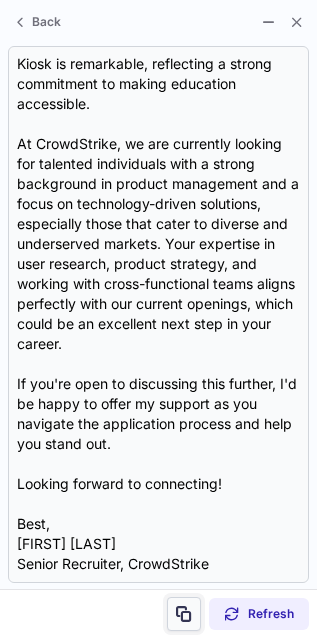 click at bounding box center (184, 614) 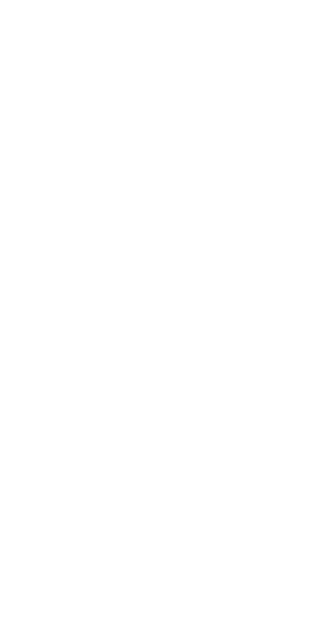 scroll, scrollTop: 0, scrollLeft: 0, axis: both 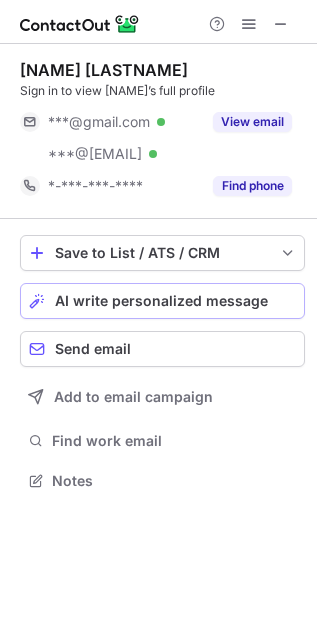 click on "AI write personalized message" at bounding box center [161, 301] 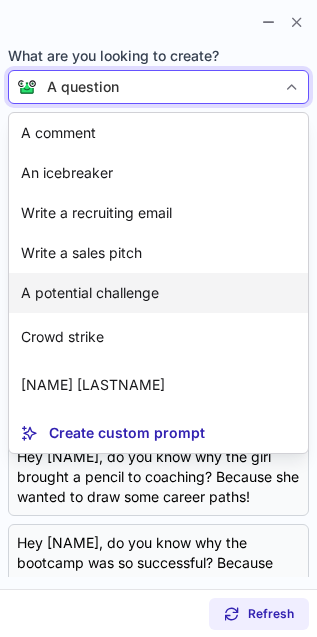 scroll, scrollTop: 84, scrollLeft: 0, axis: vertical 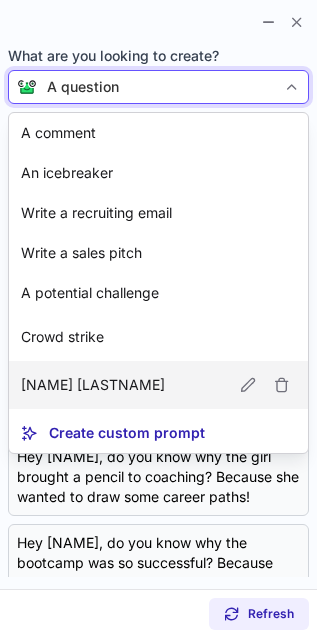 click on "[NAME] [NAME]" at bounding box center [158, 385] 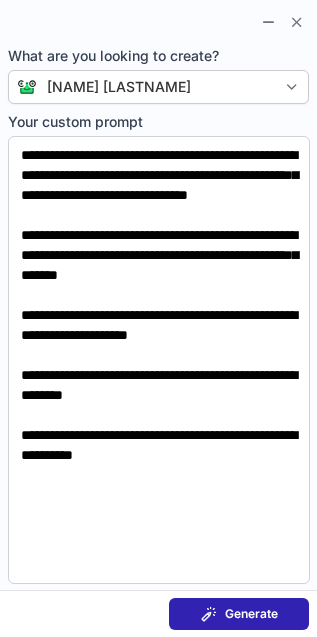 click at bounding box center (209, 614) 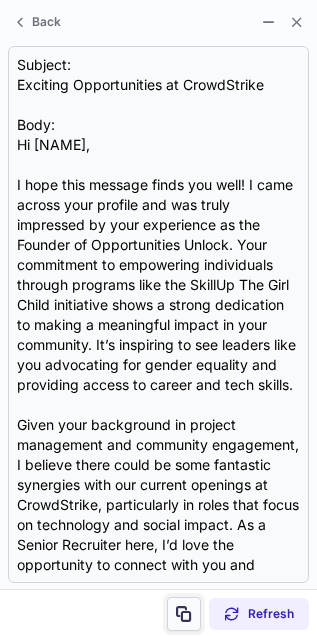 click at bounding box center [184, 614] 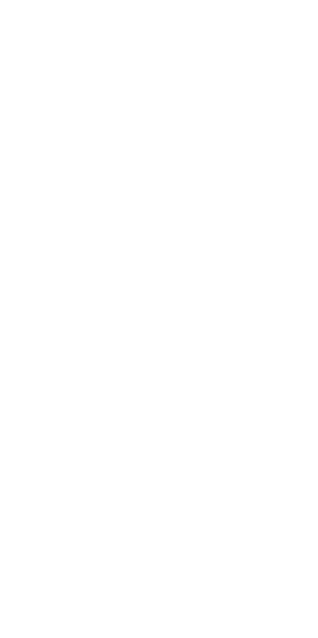 scroll, scrollTop: 0, scrollLeft: 0, axis: both 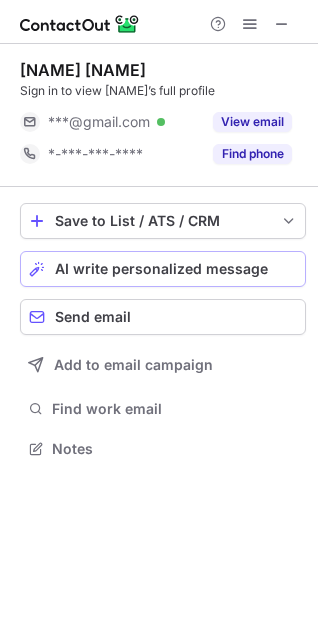 click on "AI write personalized message" at bounding box center [161, 269] 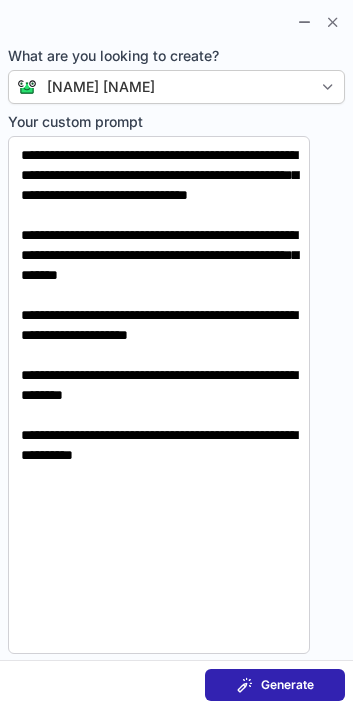 scroll, scrollTop: 11, scrollLeft: 10, axis: both 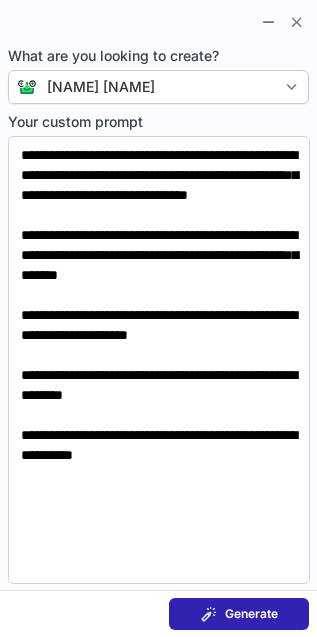 click on "Generate" at bounding box center [239, 614] 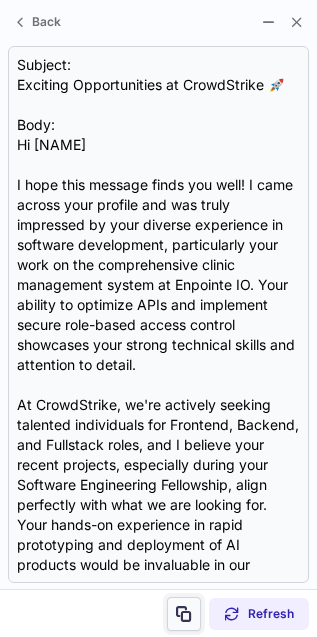 click at bounding box center (184, 614) 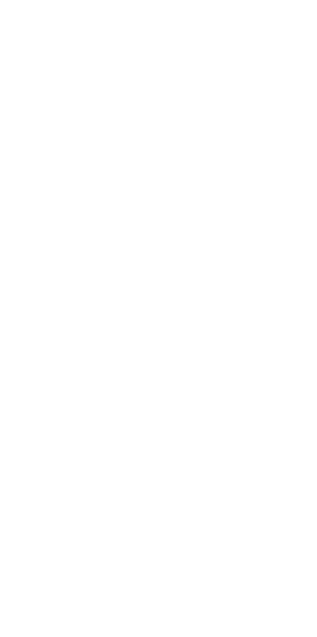 scroll, scrollTop: 0, scrollLeft: 0, axis: both 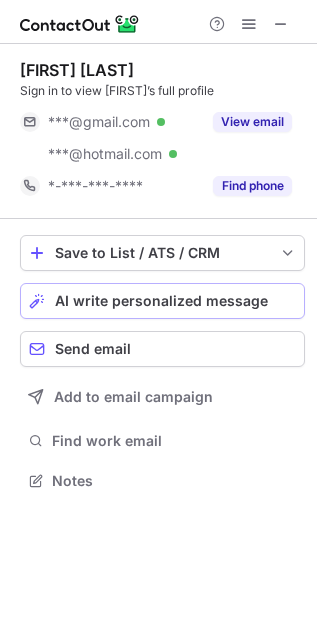 click on "AI write personalized message" at bounding box center (161, 301) 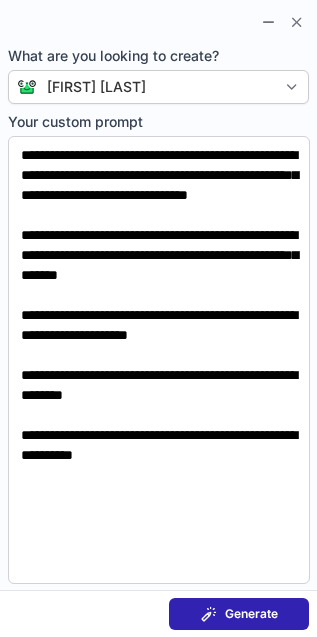 click on "Generate" at bounding box center (251, 614) 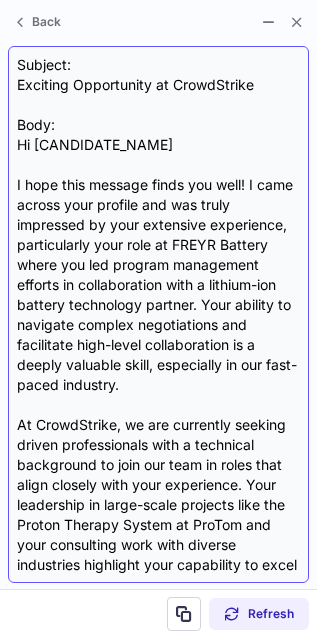 scroll, scrollTop: 320, scrollLeft: 0, axis: vertical 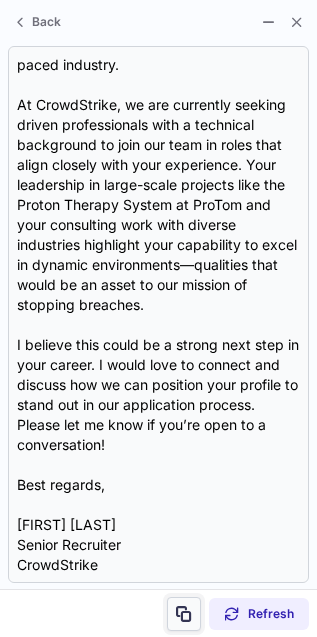 click at bounding box center (184, 614) 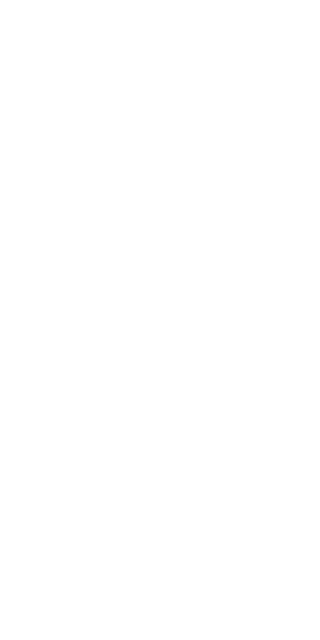 scroll, scrollTop: 0, scrollLeft: 0, axis: both 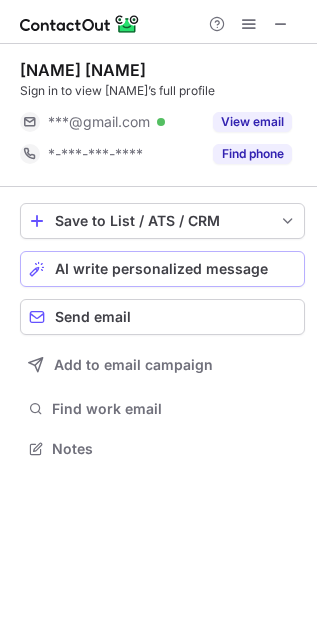 click on "AI write personalized message" at bounding box center [161, 269] 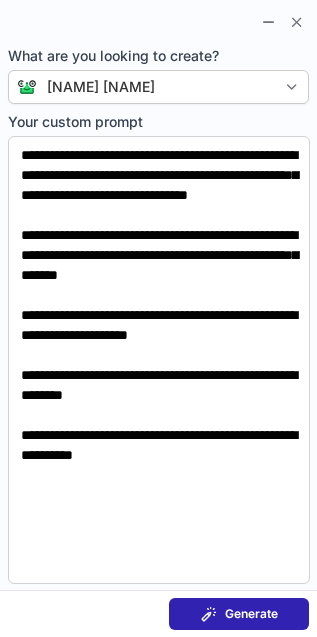 click on "Generate" at bounding box center [239, 614] 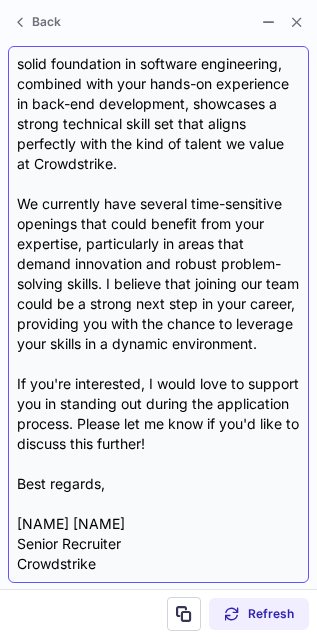 scroll, scrollTop: 300, scrollLeft: 0, axis: vertical 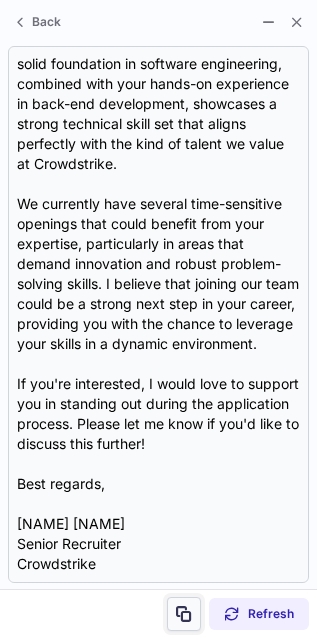 click at bounding box center (184, 614) 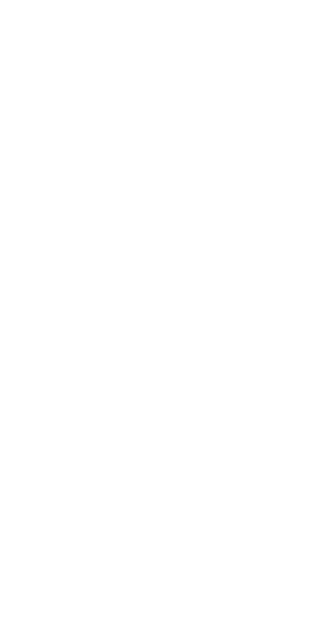 scroll, scrollTop: 0, scrollLeft: 0, axis: both 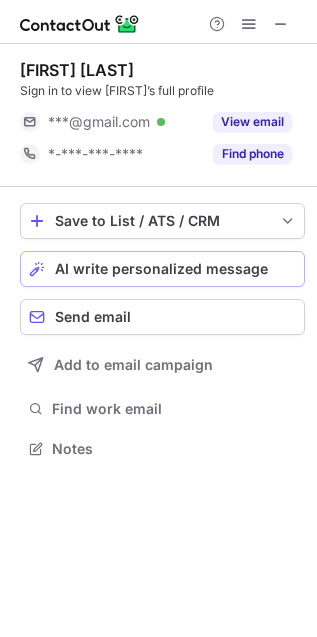 click on "AI write personalized message" at bounding box center [161, 269] 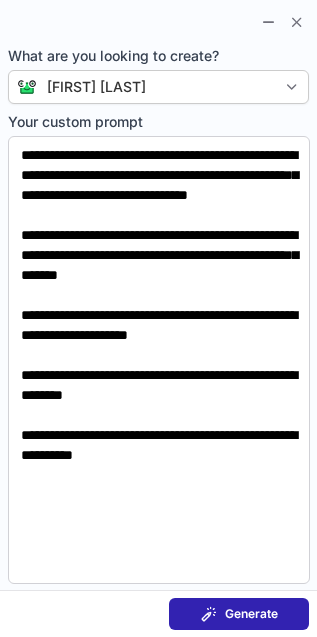 click on "Generate" at bounding box center [239, 614] 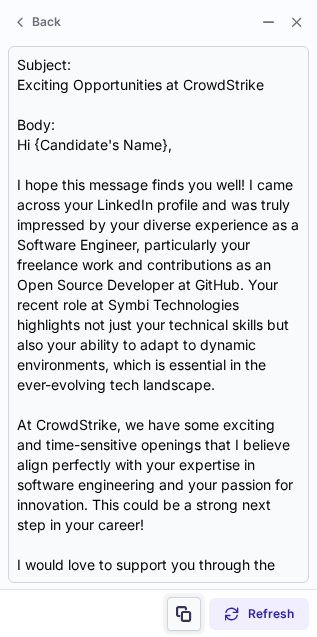 click at bounding box center [184, 614] 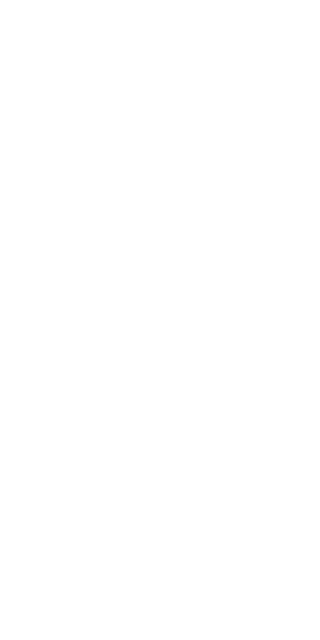 scroll, scrollTop: 0, scrollLeft: 0, axis: both 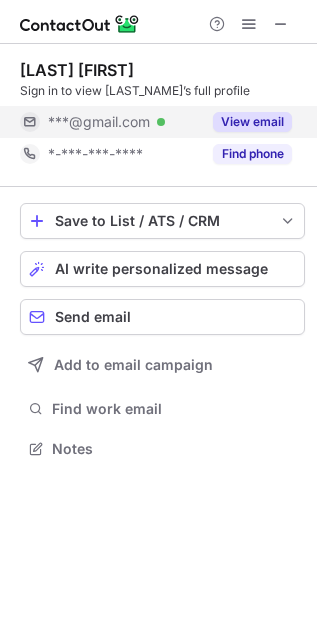 click on "View email" at bounding box center (252, 122) 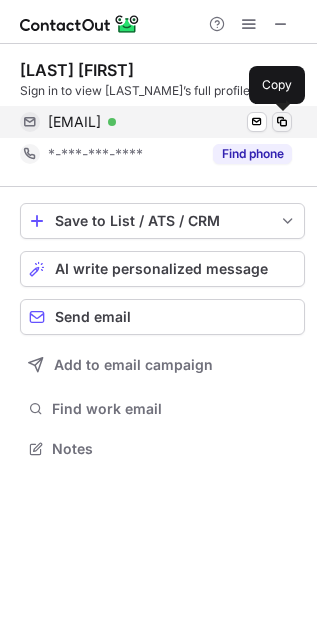 click at bounding box center (282, 122) 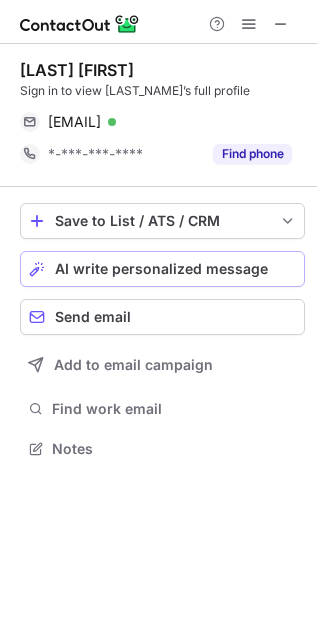 click on "AI write personalized message" at bounding box center (161, 269) 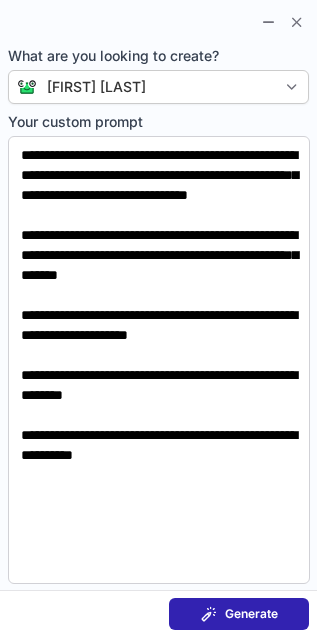 click on "Generate" at bounding box center [251, 614] 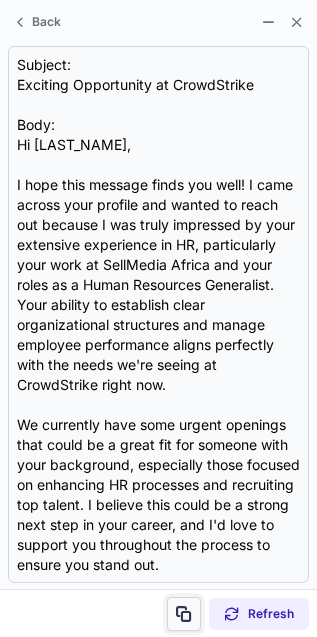 click at bounding box center [184, 614] 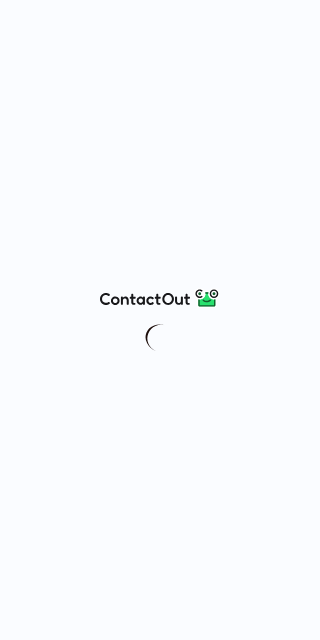 scroll, scrollTop: 0, scrollLeft: 0, axis: both 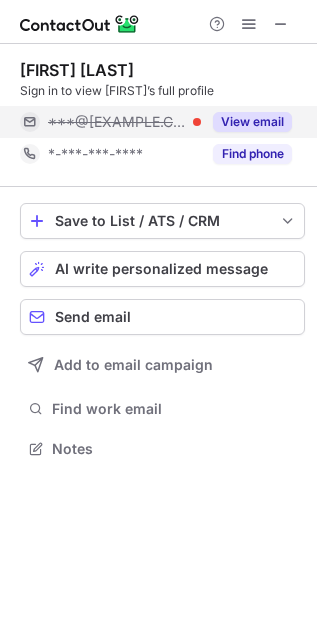 click on "View email" at bounding box center (246, 122) 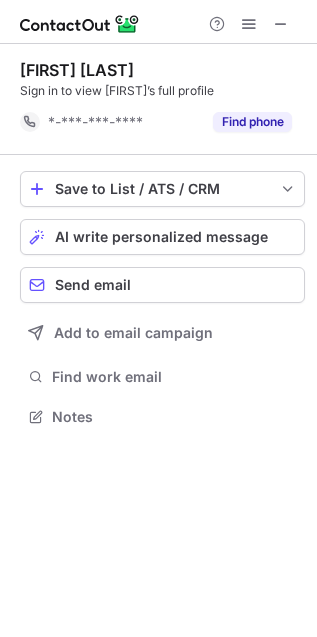 scroll, scrollTop: 402, scrollLeft: 317, axis: both 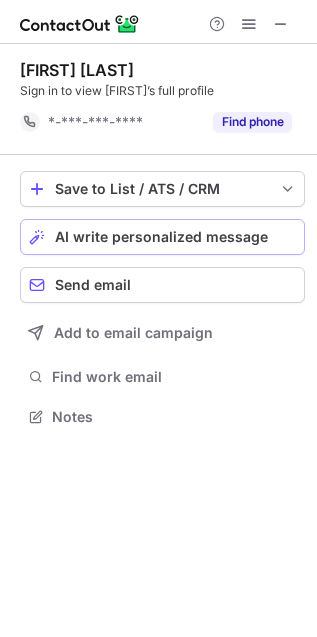click on "AI write personalized message" at bounding box center (162, 237) 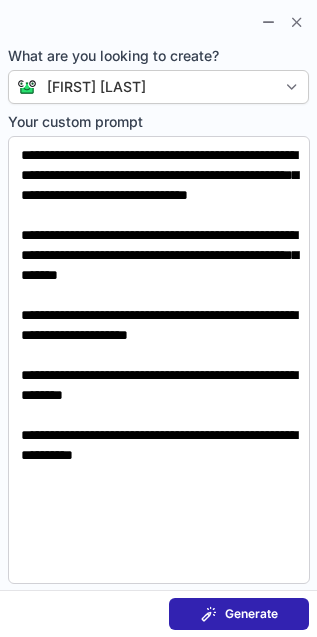 click at bounding box center [209, 614] 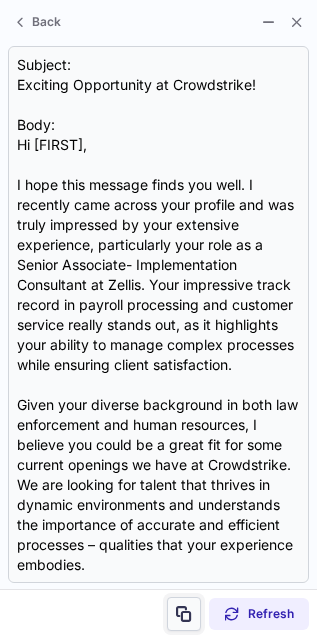 click at bounding box center (184, 614) 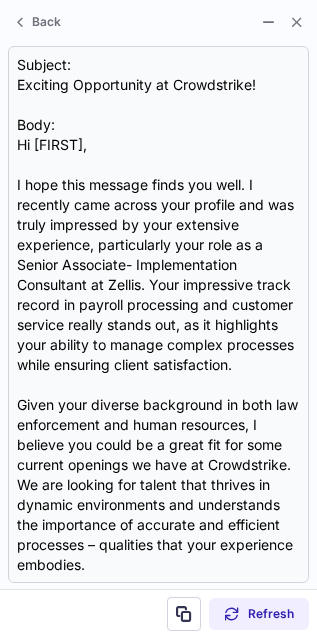 click at bounding box center (184, 614) 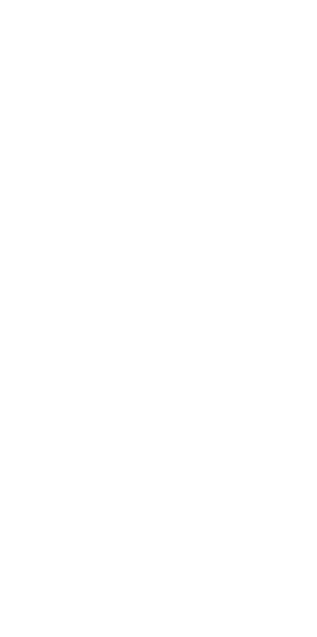scroll, scrollTop: 0, scrollLeft: 0, axis: both 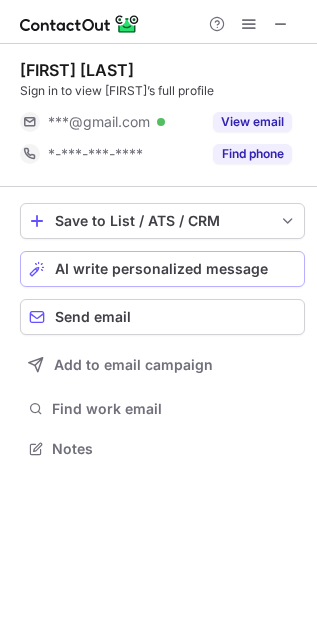click on "AI write personalized message" at bounding box center [161, 269] 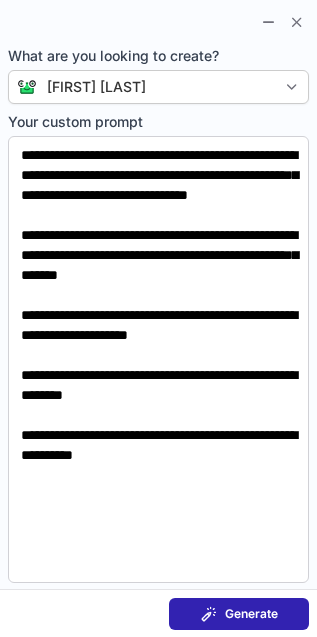 click on "Generate" at bounding box center (251, 614) 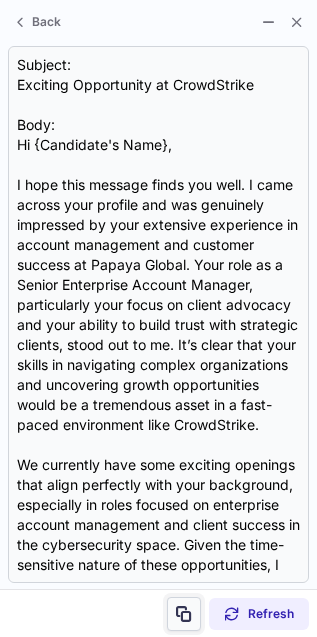click at bounding box center [184, 614] 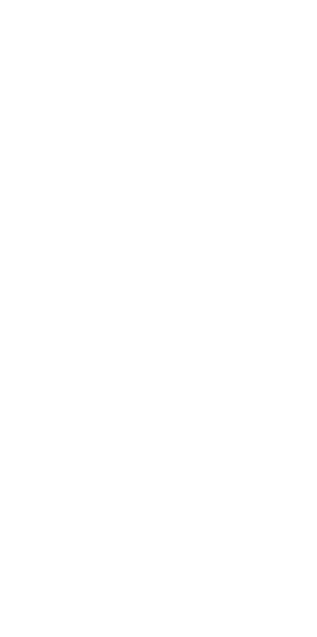 scroll, scrollTop: 0, scrollLeft: 0, axis: both 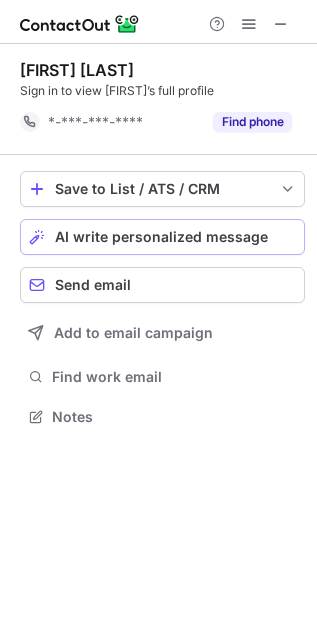 click on "AI write personalized message" at bounding box center [161, 237] 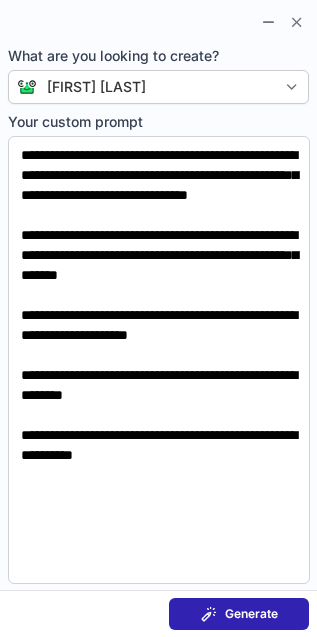 click at bounding box center (209, 614) 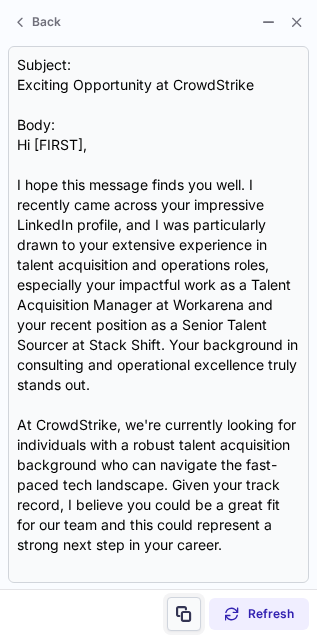 click at bounding box center [184, 614] 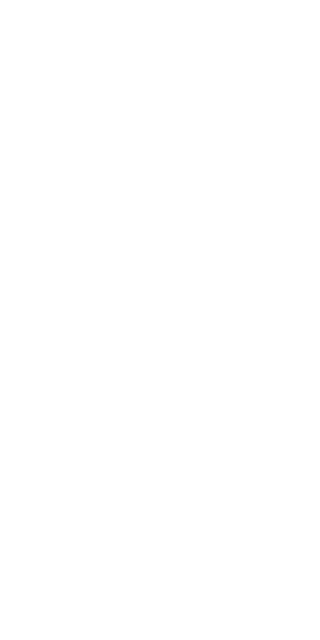 scroll, scrollTop: 0, scrollLeft: 0, axis: both 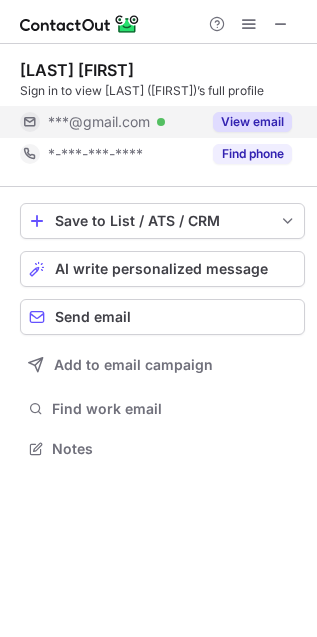 click on "View email" at bounding box center [252, 122] 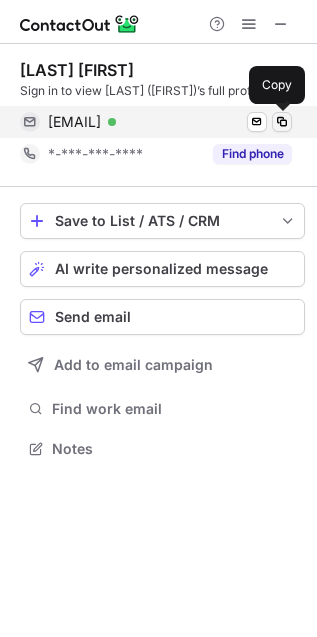 click at bounding box center [282, 122] 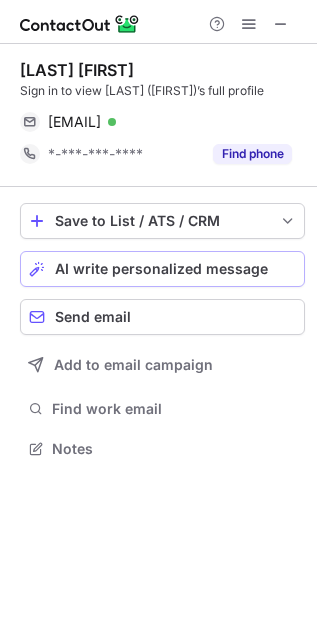 click on "AI write personalized message" at bounding box center (161, 269) 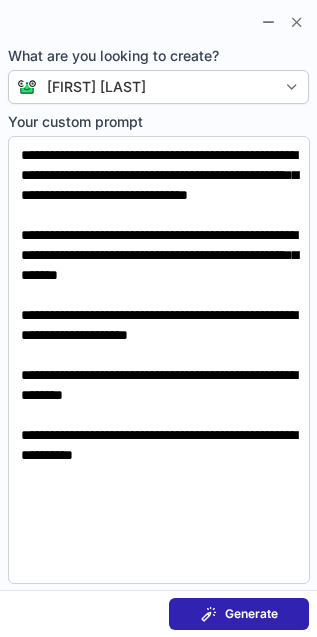 click on "Generate" at bounding box center [251, 614] 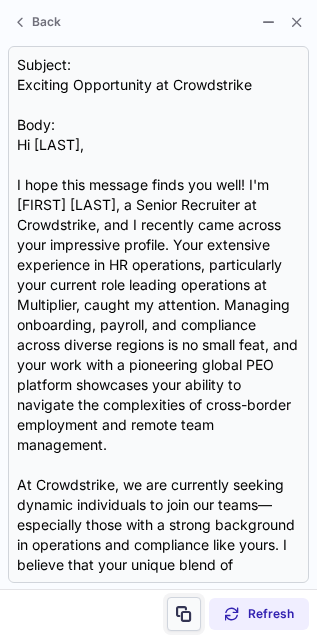 click at bounding box center [184, 614] 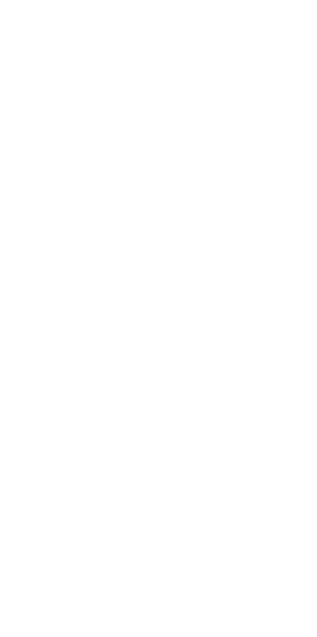 scroll, scrollTop: 0, scrollLeft: 0, axis: both 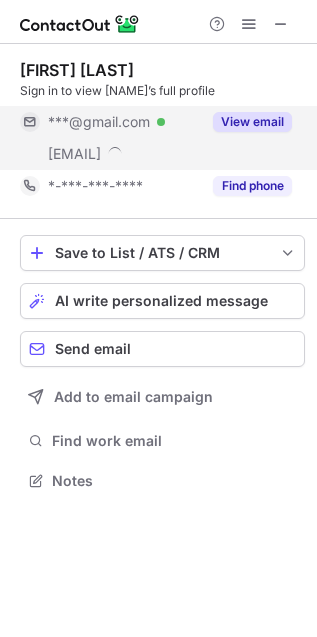 click on "View email" at bounding box center [252, 122] 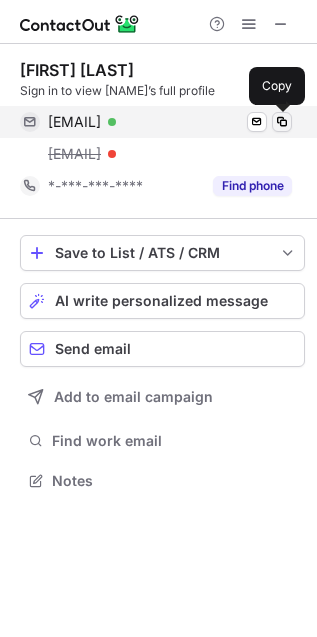 click at bounding box center (282, 122) 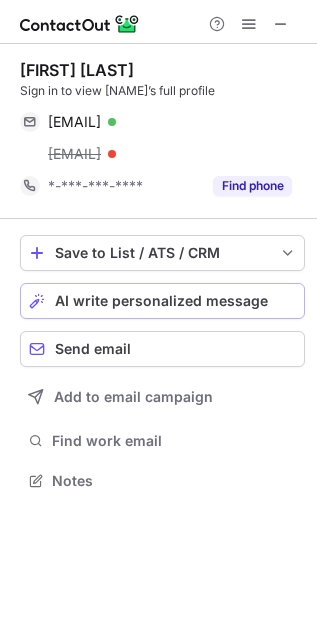 click on "AI write personalized message" at bounding box center [161, 301] 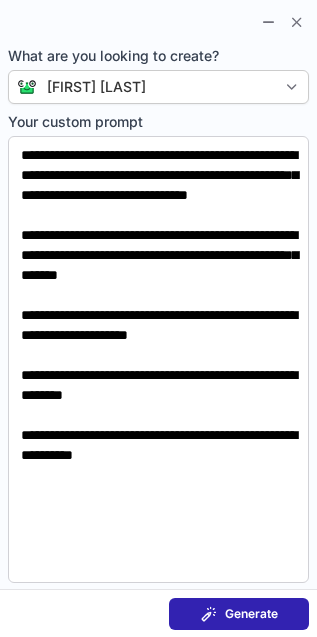 scroll, scrollTop: 434, scrollLeft: 317, axis: both 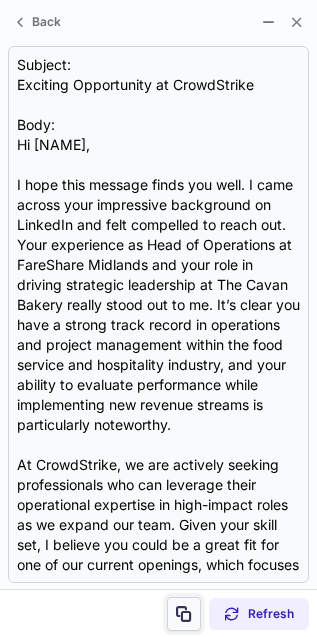 click at bounding box center [184, 614] 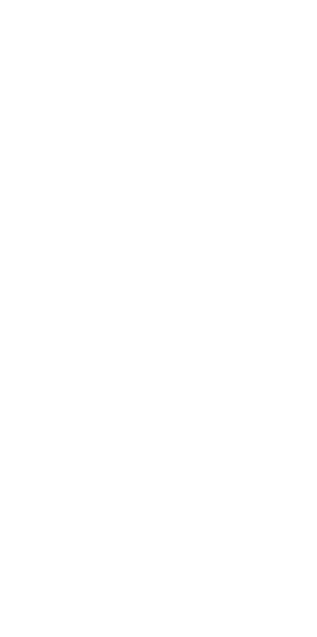 scroll, scrollTop: 0, scrollLeft: 0, axis: both 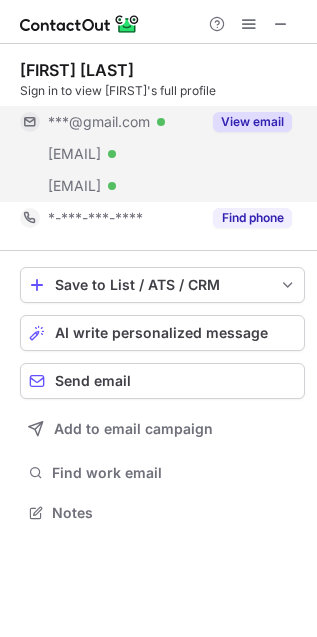 click on "View email" at bounding box center (252, 122) 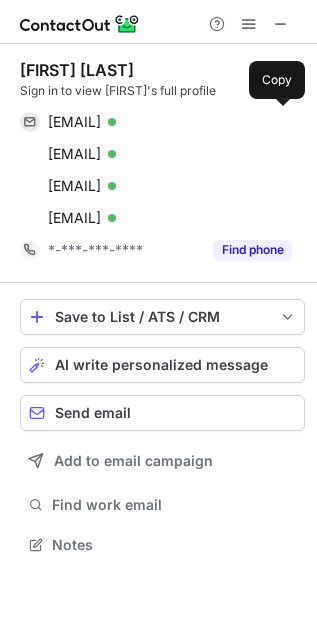 scroll, scrollTop: 9, scrollLeft: 9, axis: both 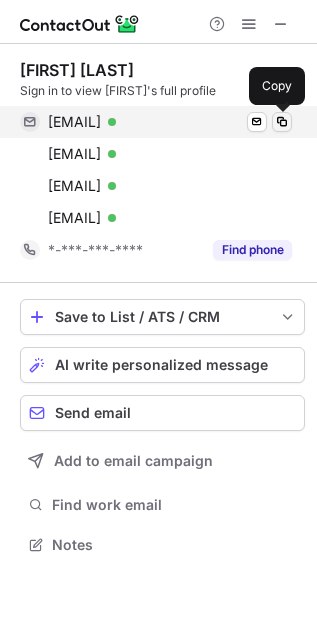 click at bounding box center [282, 122] 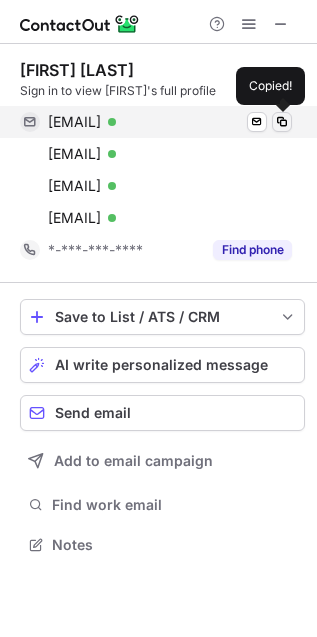 click at bounding box center [282, 122] 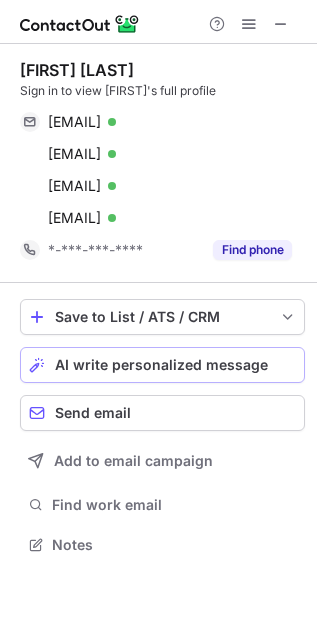 click on "AI write personalized message" at bounding box center (161, 365) 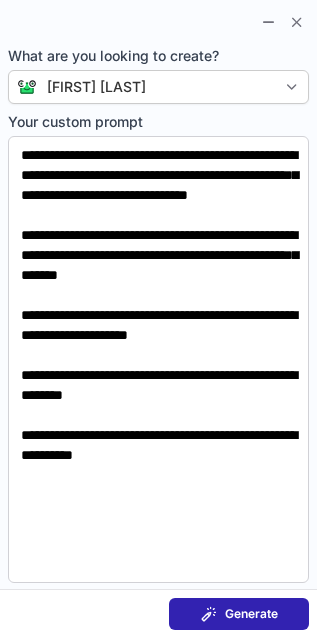 click on "Generate" at bounding box center [251, 614] 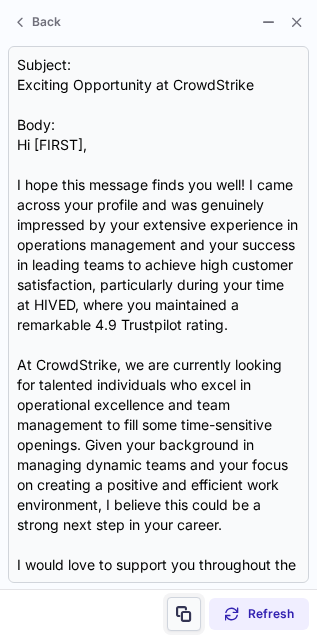 click at bounding box center (184, 614) 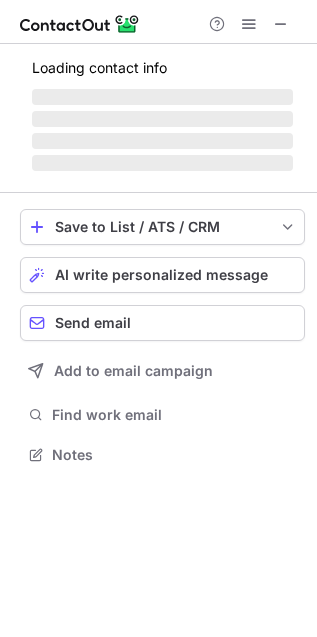scroll, scrollTop: 0, scrollLeft: 0, axis: both 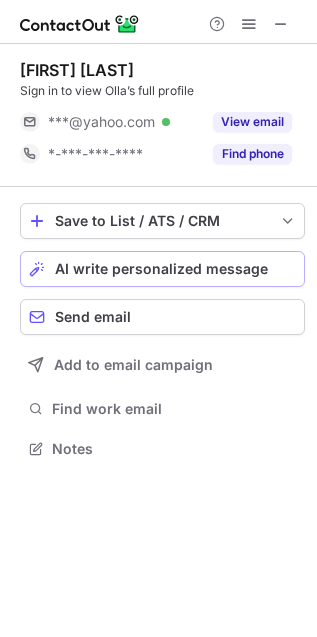 click on "AI write personalized message" at bounding box center (162, 269) 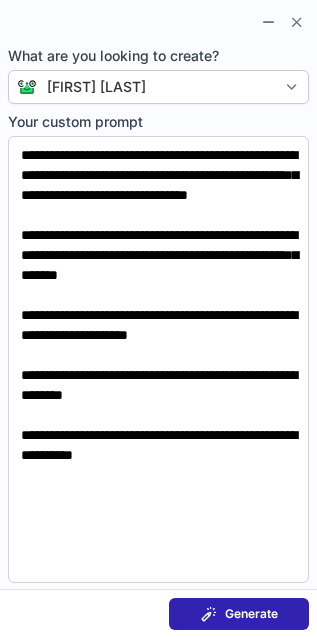 click on "Generate" at bounding box center [239, 614] 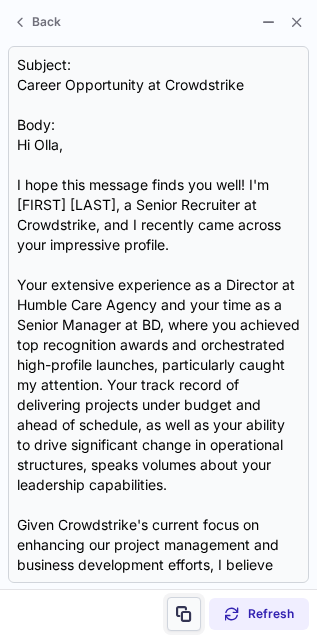 click at bounding box center (184, 614) 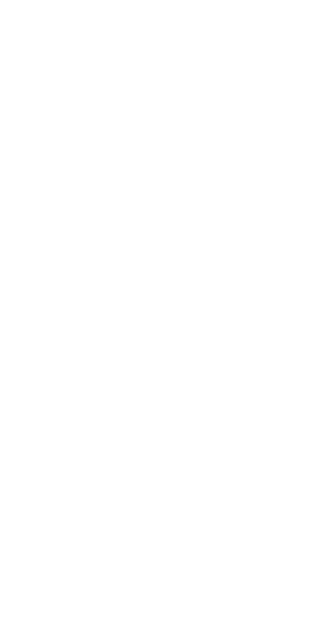 scroll, scrollTop: 0, scrollLeft: 0, axis: both 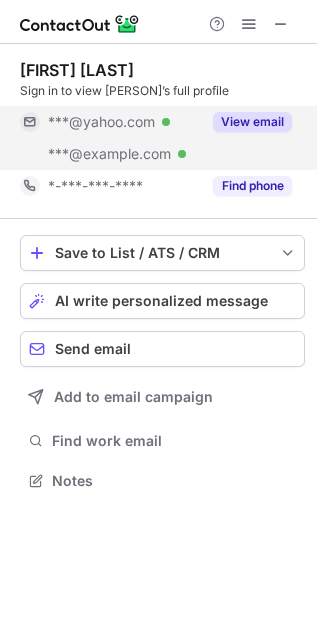click on "View email" at bounding box center (252, 122) 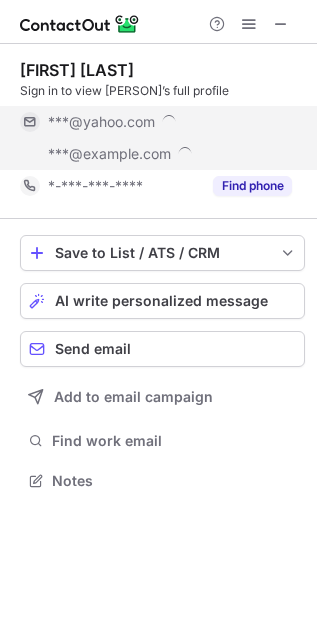 scroll, scrollTop: 9, scrollLeft: 9, axis: both 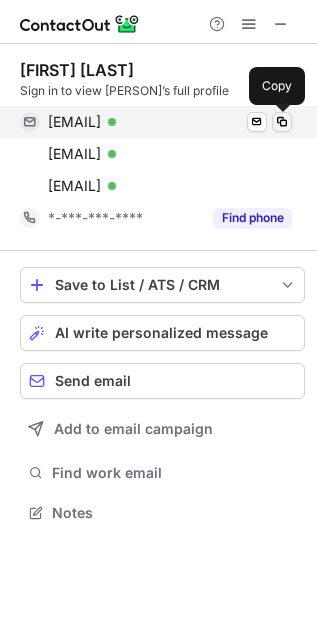 click at bounding box center (282, 122) 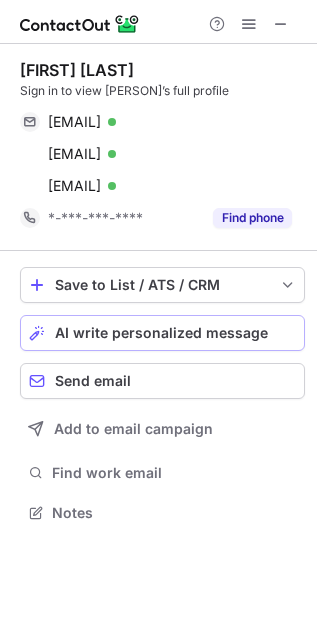 click on "AI write personalized message" at bounding box center (161, 333) 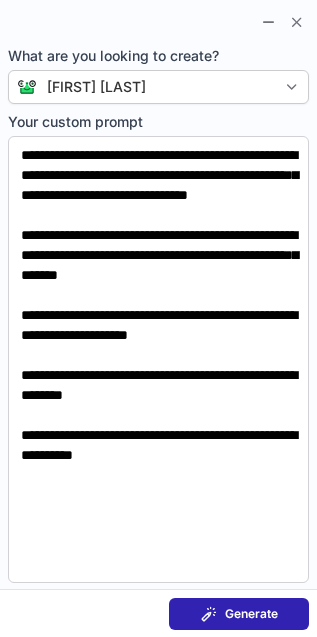 click on "Generate" at bounding box center [251, 614] 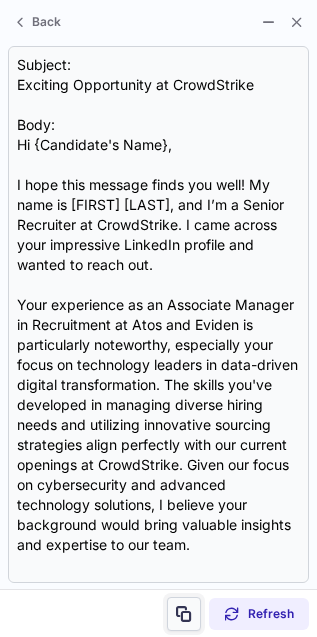 click at bounding box center [184, 614] 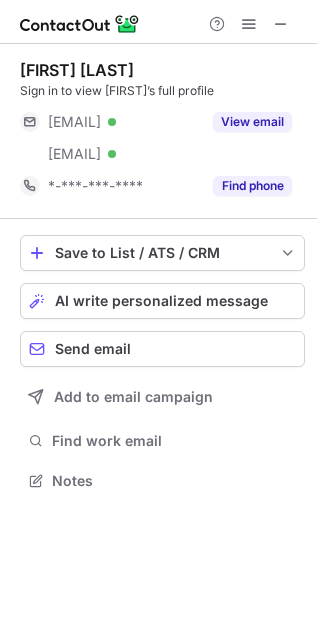 scroll, scrollTop: 0, scrollLeft: 0, axis: both 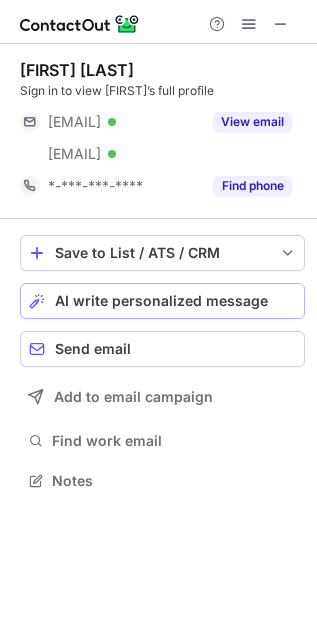 click on "AI write personalized message" at bounding box center [161, 301] 